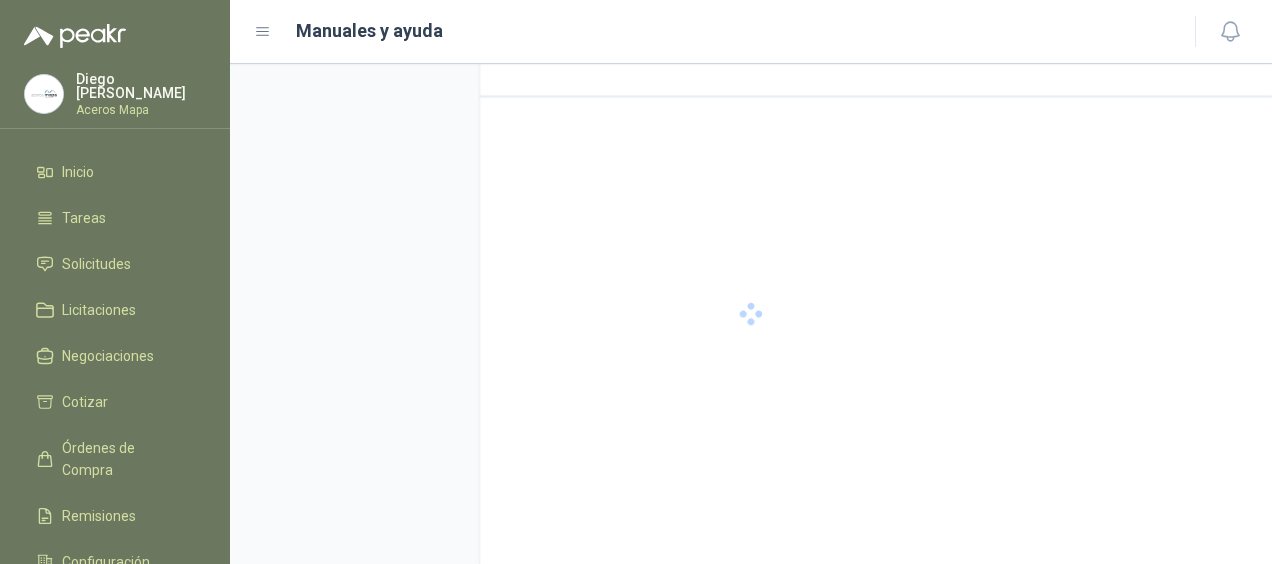 scroll, scrollTop: 0, scrollLeft: 0, axis: both 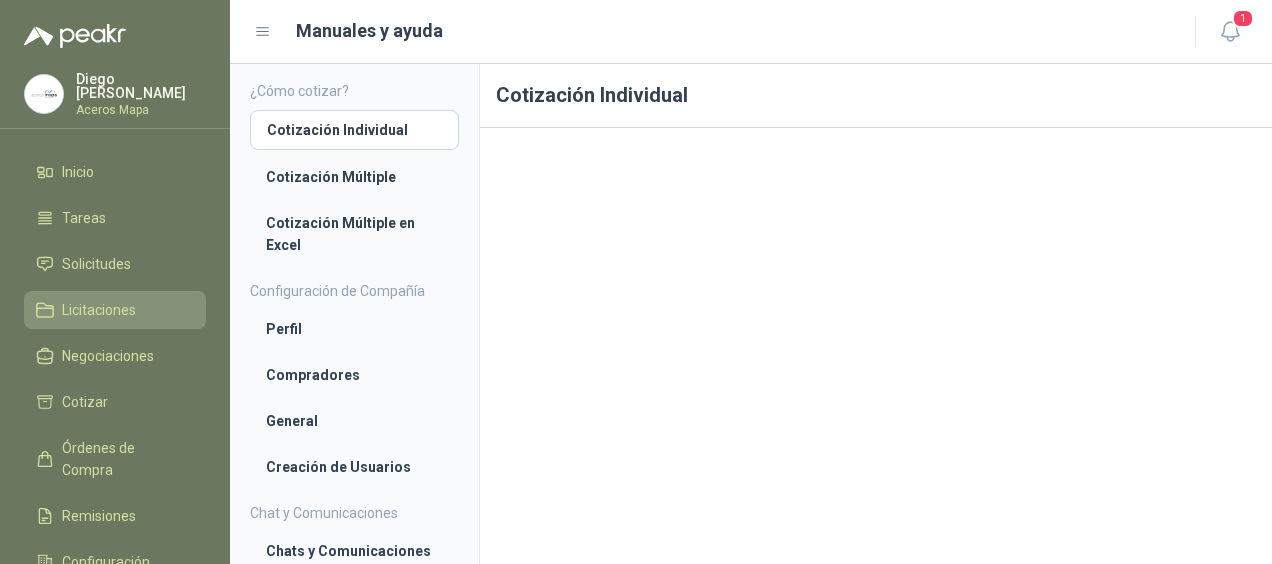 click on "Licitaciones" at bounding box center (99, 310) 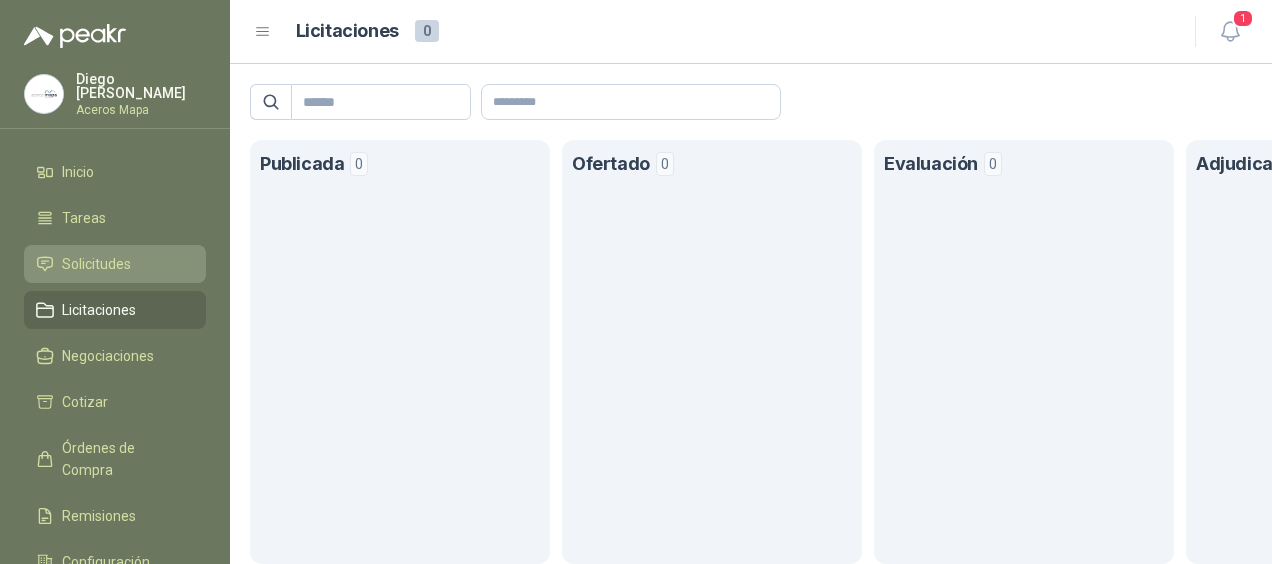 click on "Solicitudes" at bounding box center [96, 264] 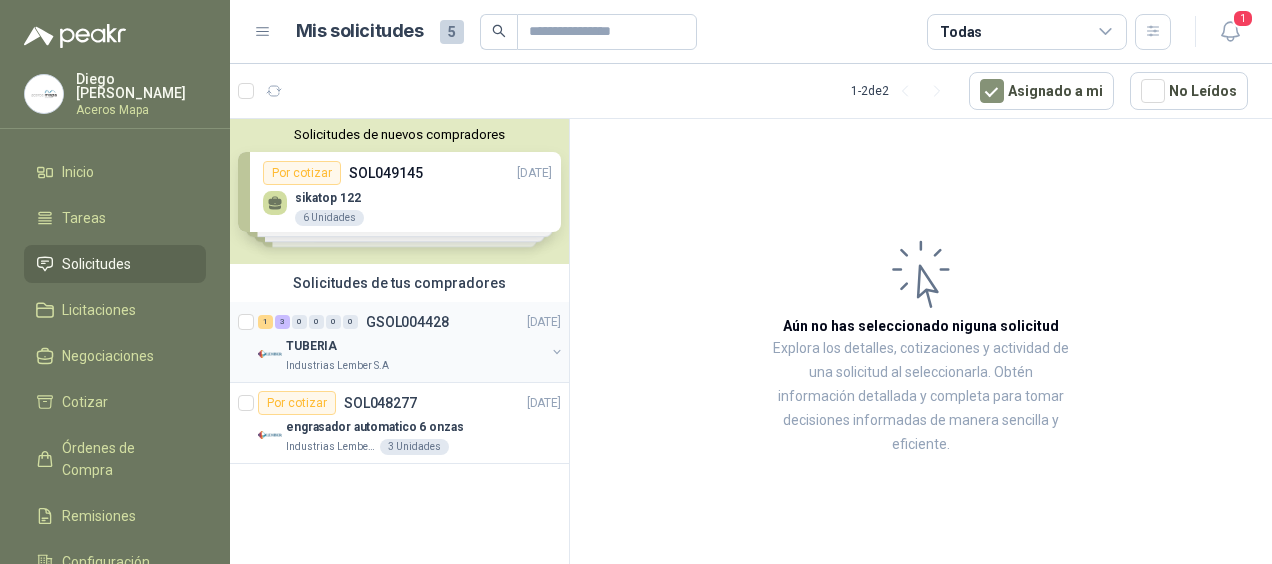 click on "TUBERIA" at bounding box center (311, 346) 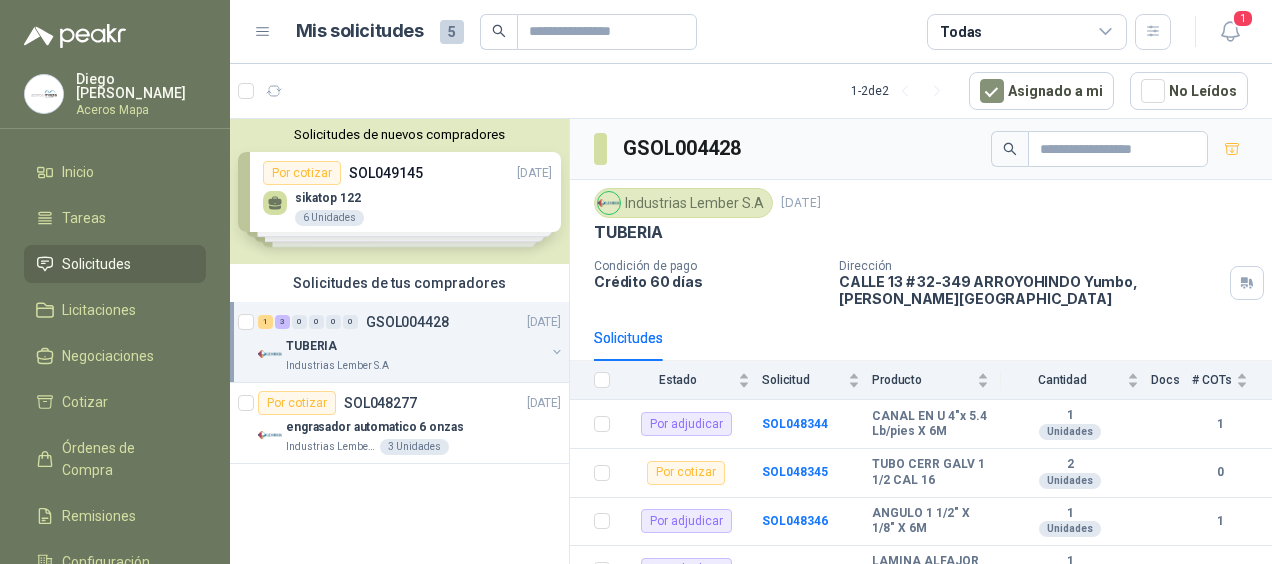 click on "Solicitudes de nuevos compradores Por cotizar SOL049145 [DATE]   sikatop 122 6   Unidades Por cotizar SOL049110 [DATE]   PINTURA DE ACEITE C/AMARILLO 6   Unidades Por cotizar SOL049045 [DATE]   Estiba Plástica Antiderrame 4 Tambores 2   Unidades Por cotizar SOL048975 [DATE]   CABLE ACERO GALV SPX 3/16  2000   Metros ¿Quieres recibir  cientos de solicitudes de compra  como estas todos los días? Agenda una reunión" at bounding box center (399, 191) 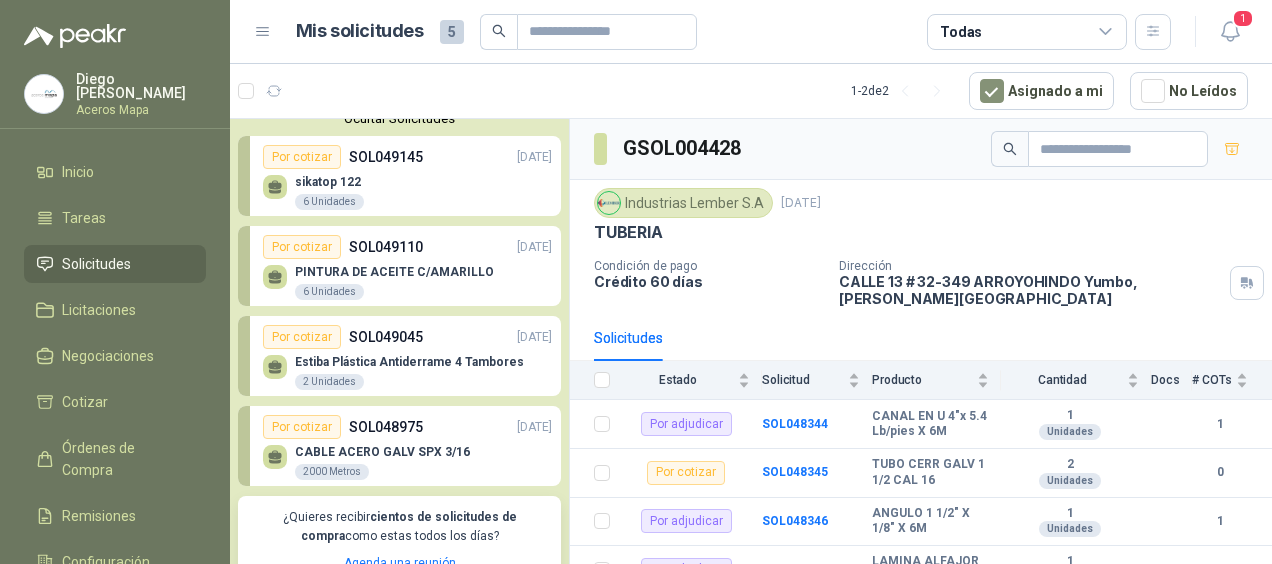 scroll, scrollTop: 0, scrollLeft: 0, axis: both 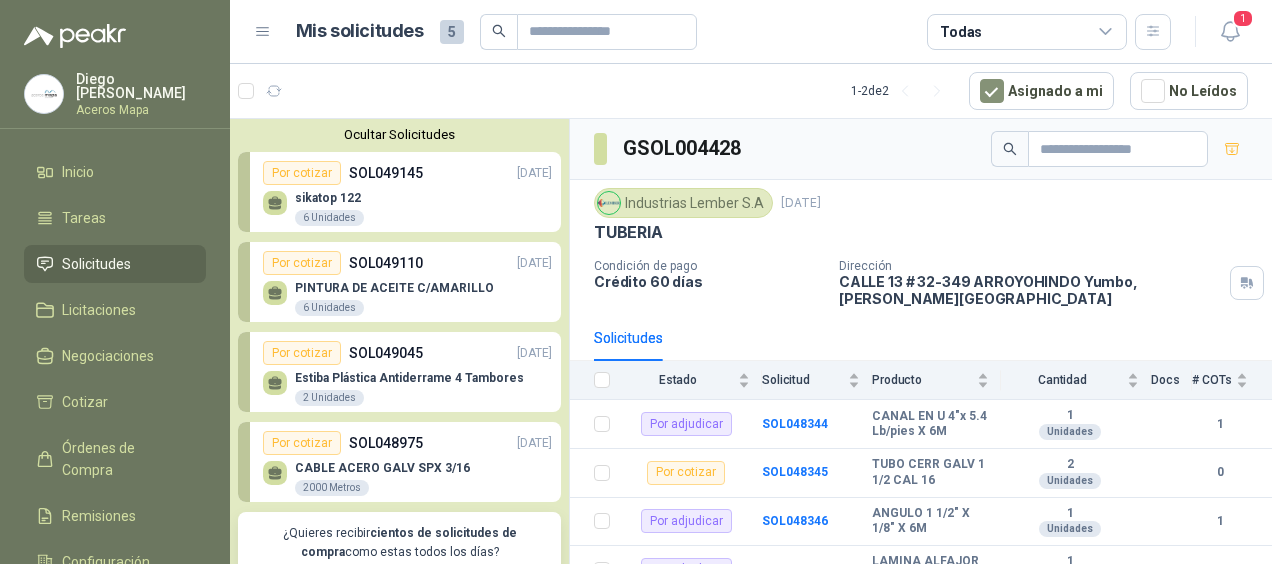 click on "CABLE ACERO GALV SPX 3/16" at bounding box center (382, 468) 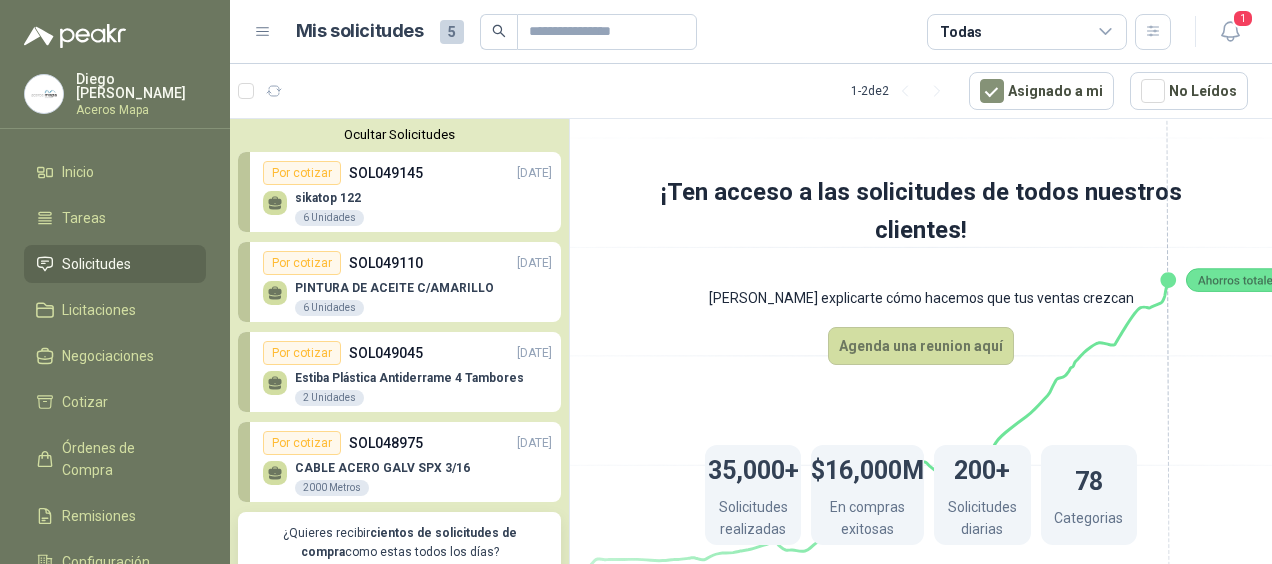 click on "Estiba Plástica Antiderrame 4 Tambores 2   Unidades" at bounding box center [409, 389] 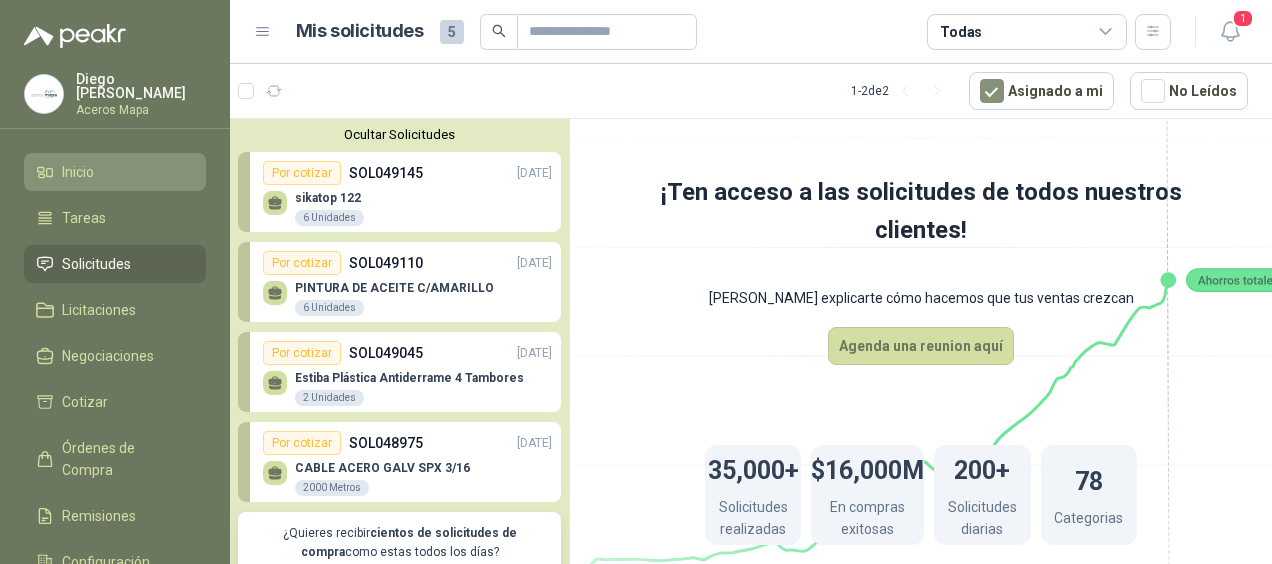 click on "Inicio" at bounding box center [115, 172] 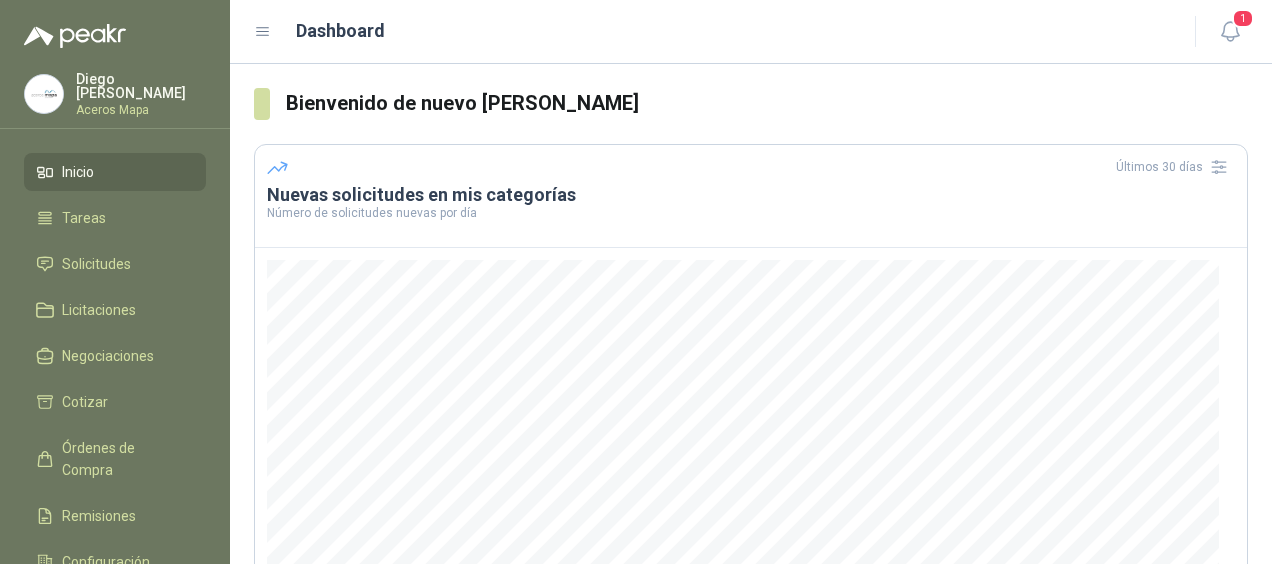 click on "[PERSON_NAME] Aceros Mapa" at bounding box center (141, 94) 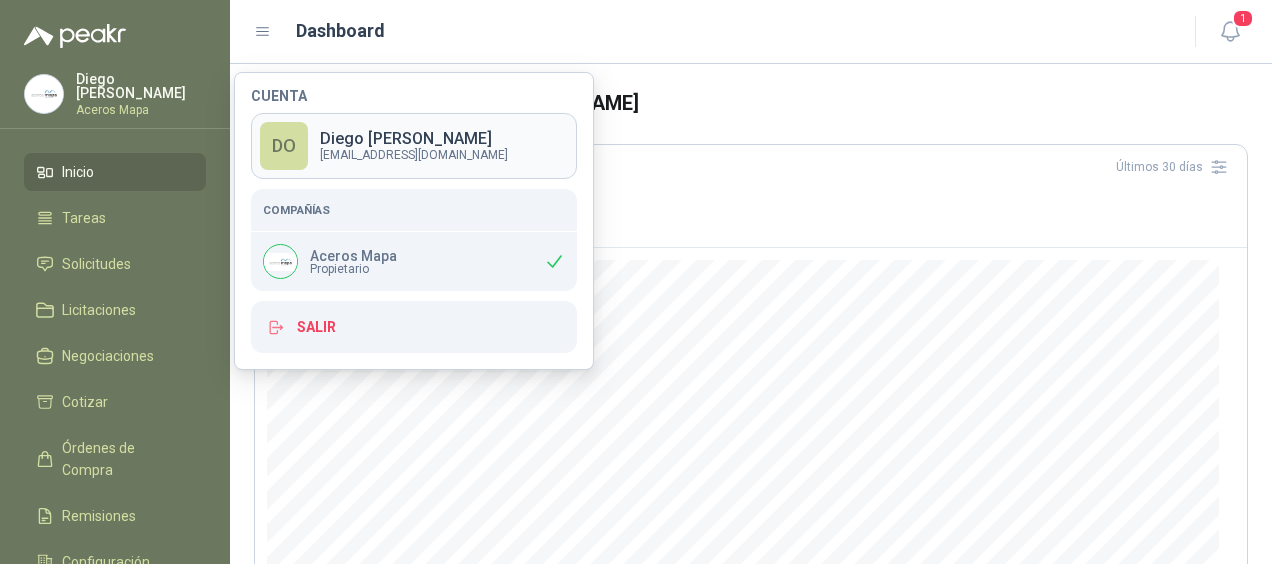 click on "[PERSON_NAME]" at bounding box center (414, 139) 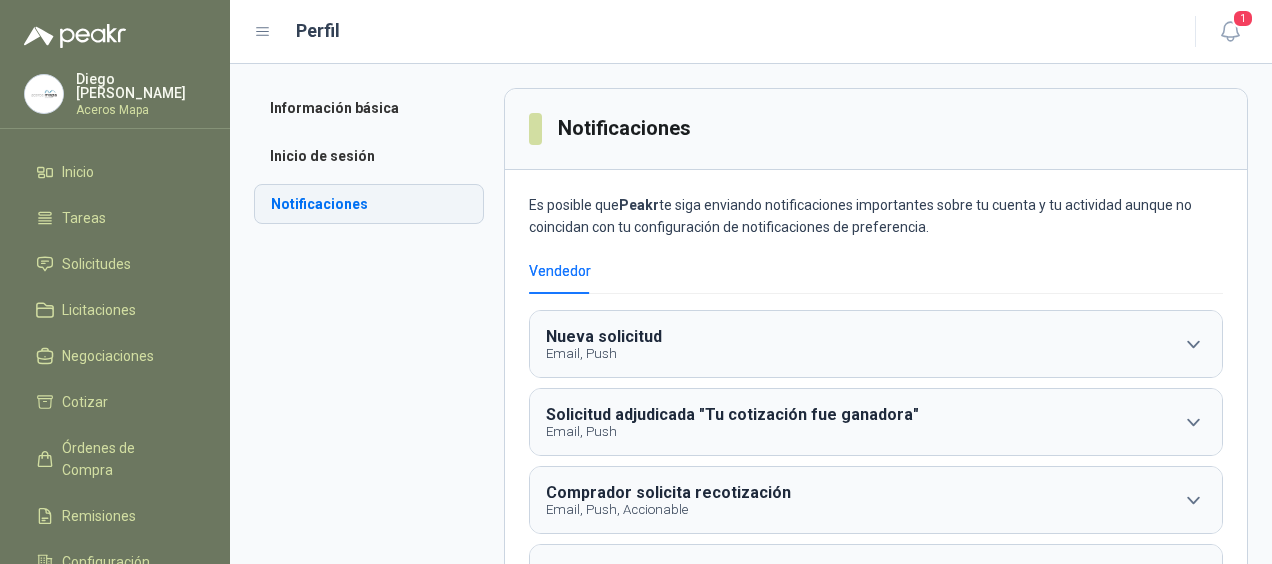 click on "Notificaciones" at bounding box center (369, 204) 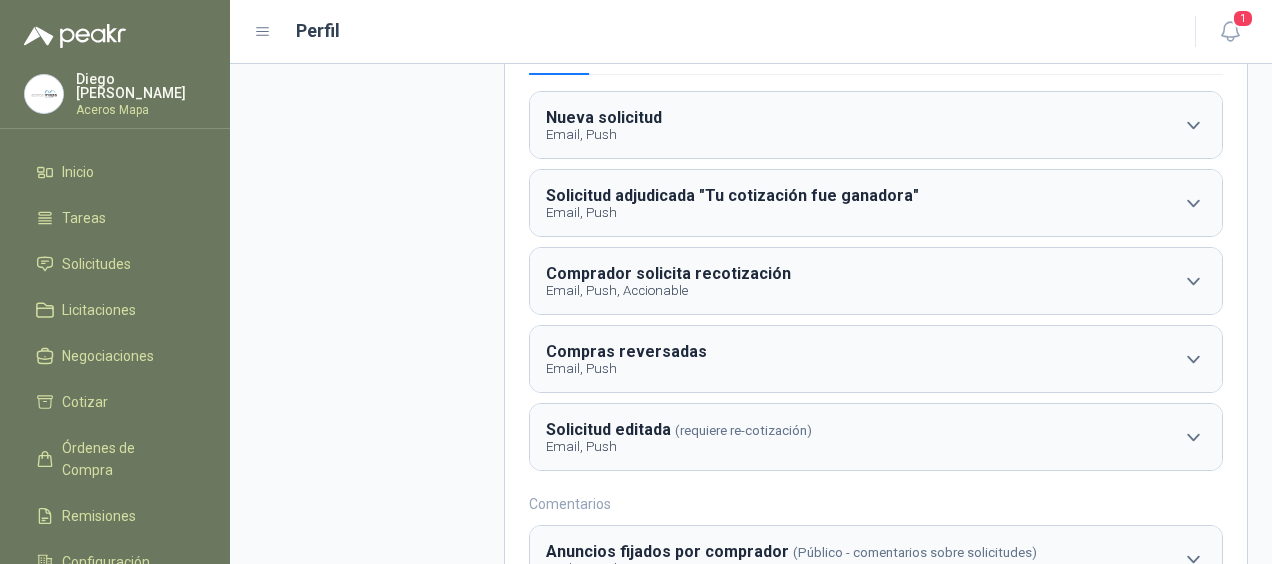 scroll, scrollTop: 213, scrollLeft: 0, axis: vertical 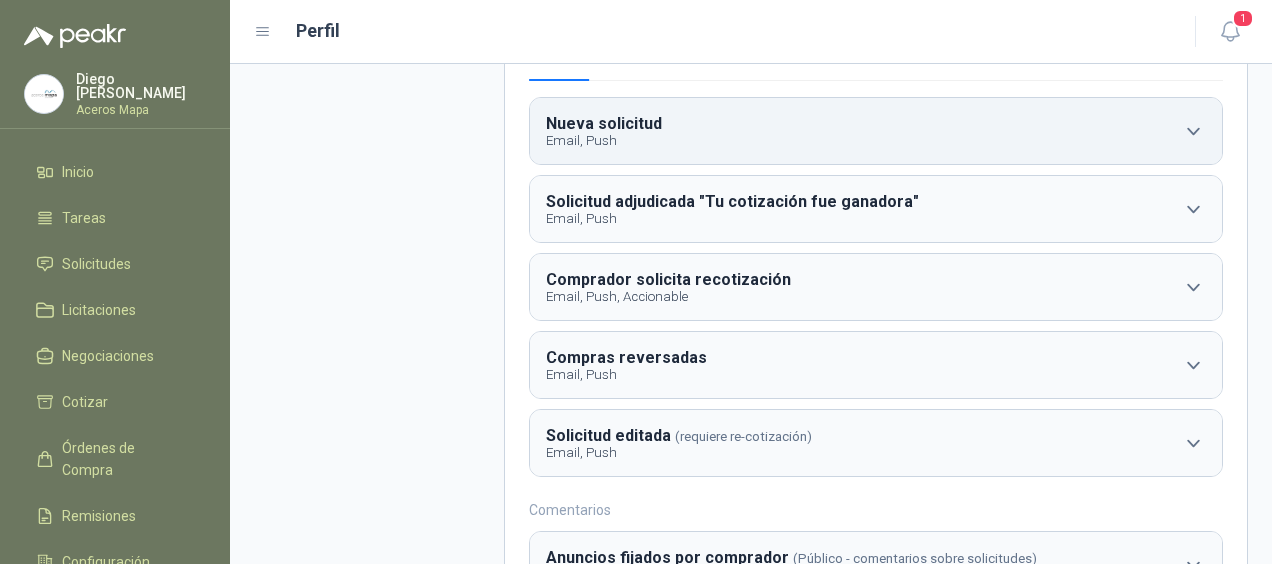 click 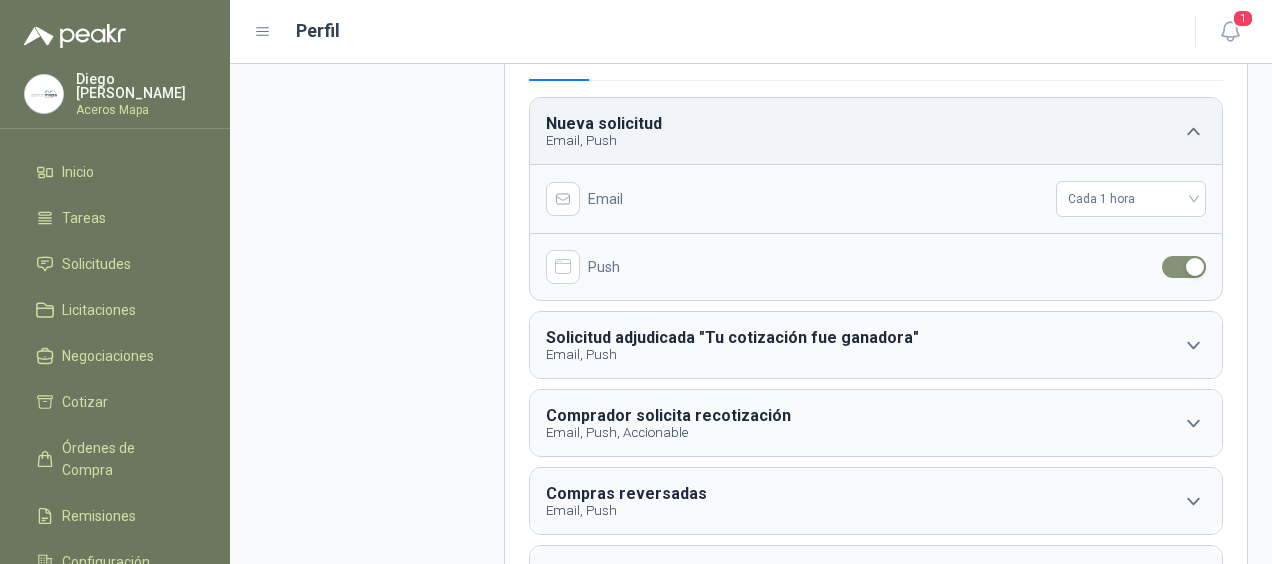 click on "Nueva solicitud Email, Push" at bounding box center [876, 131] 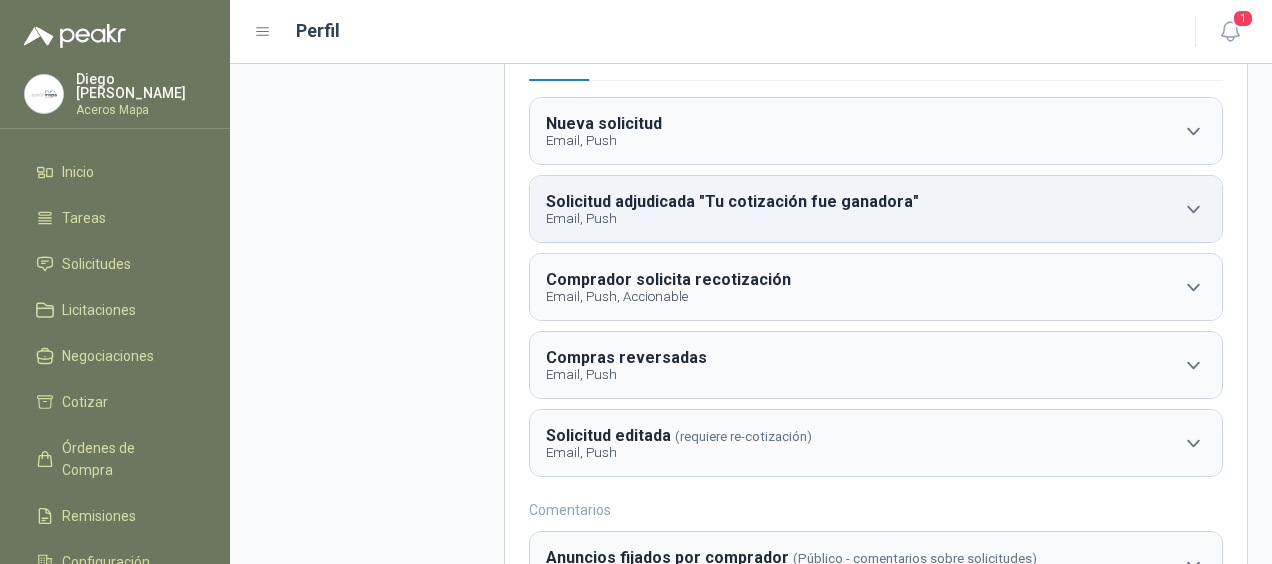click 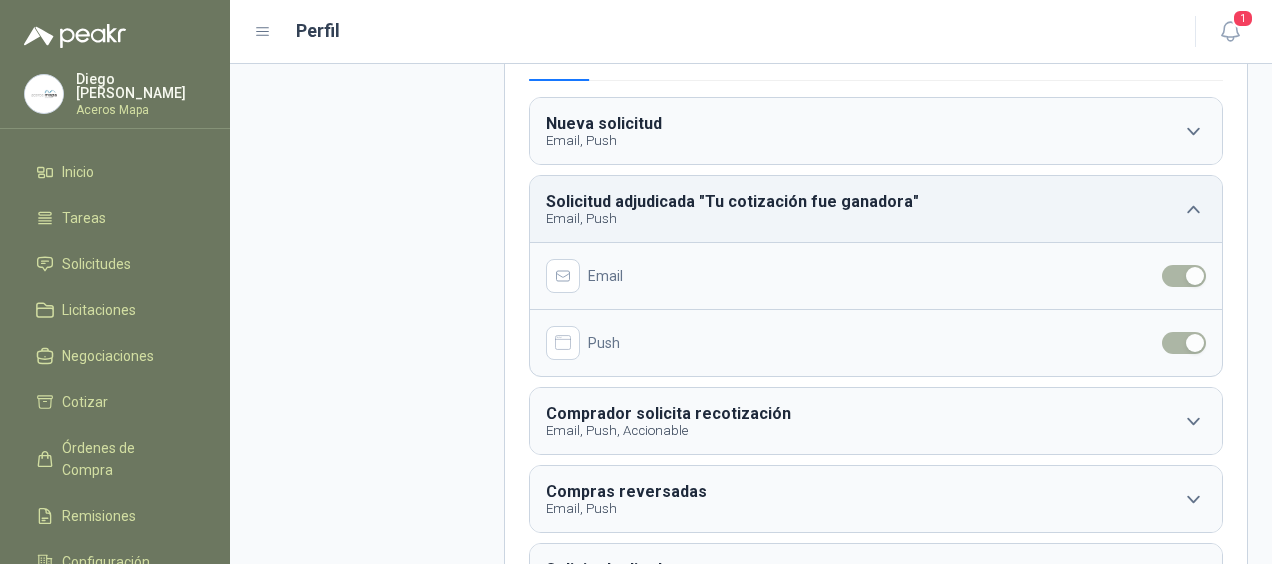click 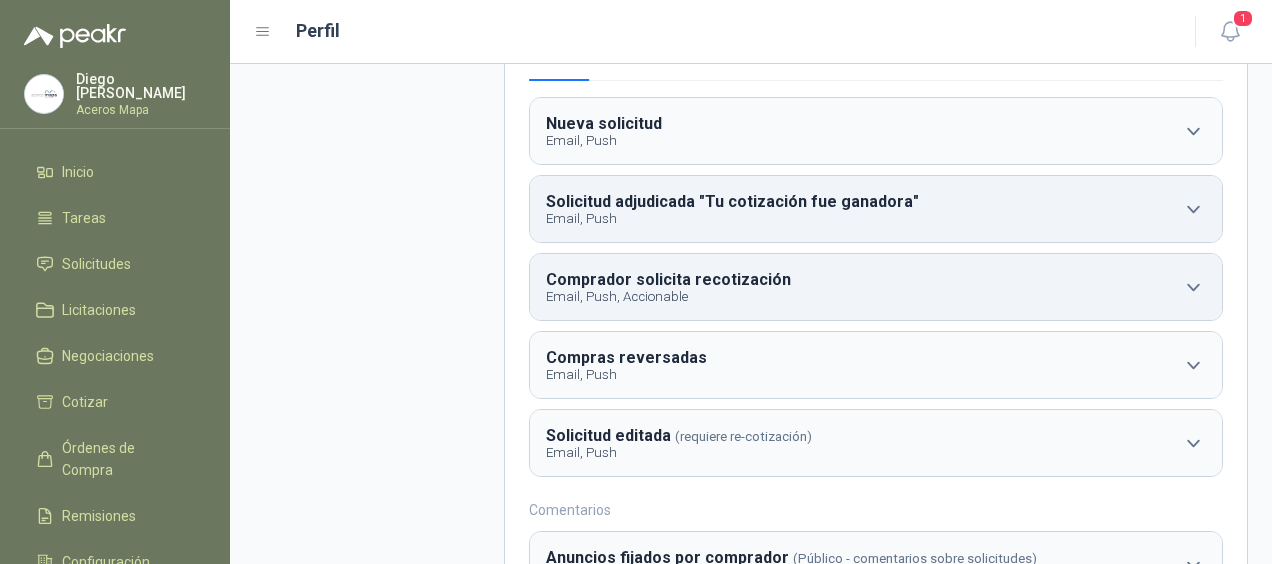 click 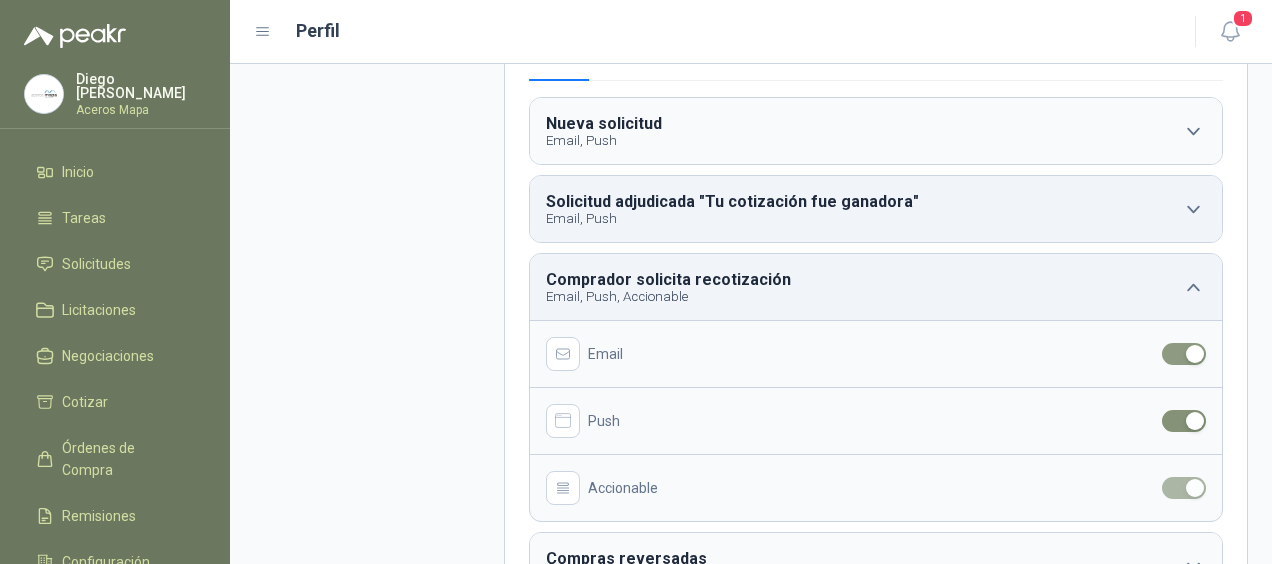 click at bounding box center [1184, 354] 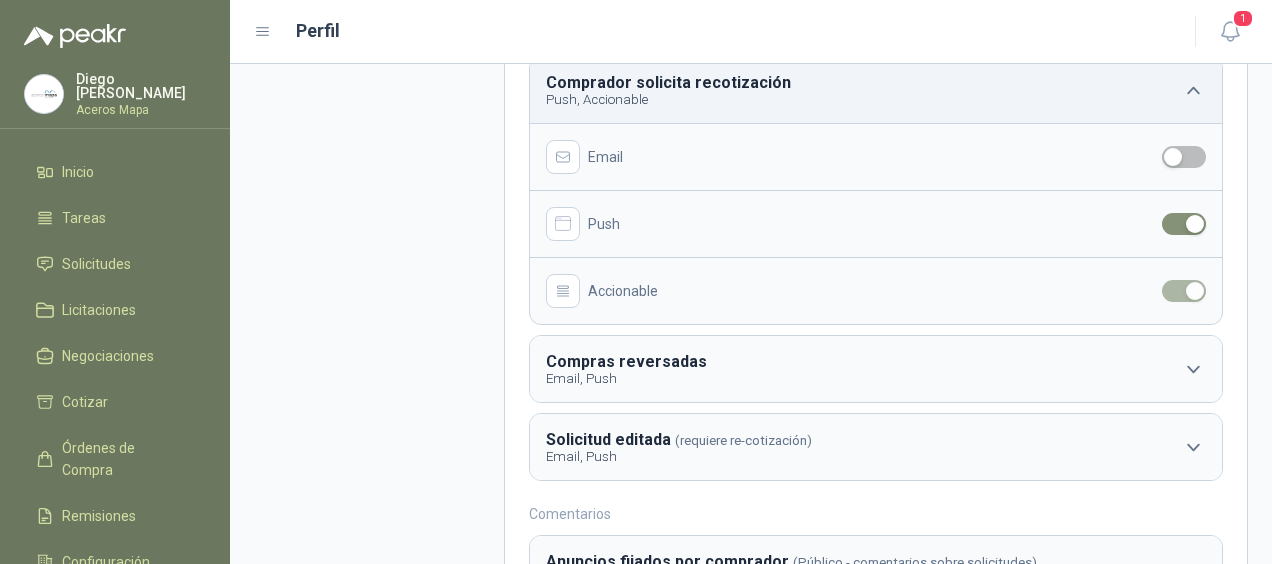 scroll, scrollTop: 402, scrollLeft: 0, axis: vertical 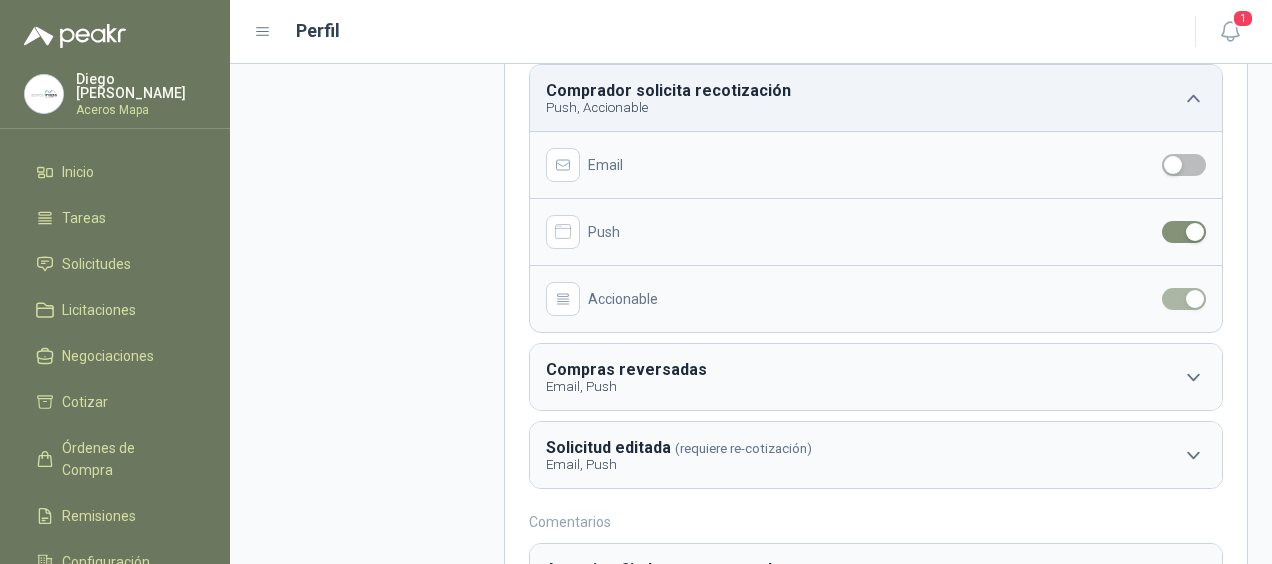 click 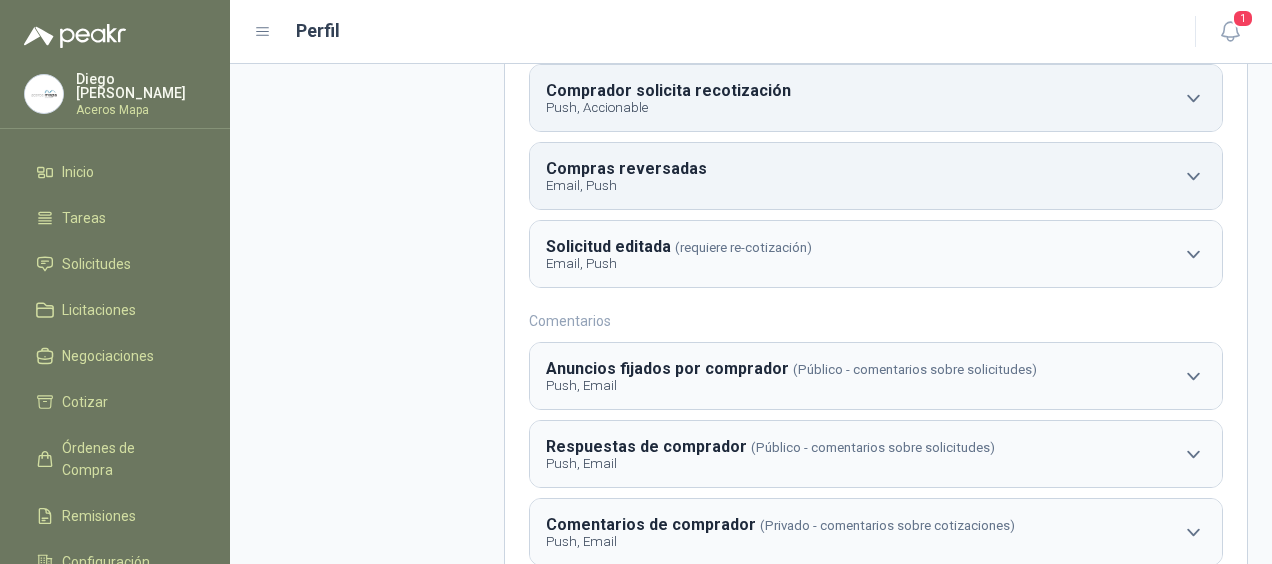 click 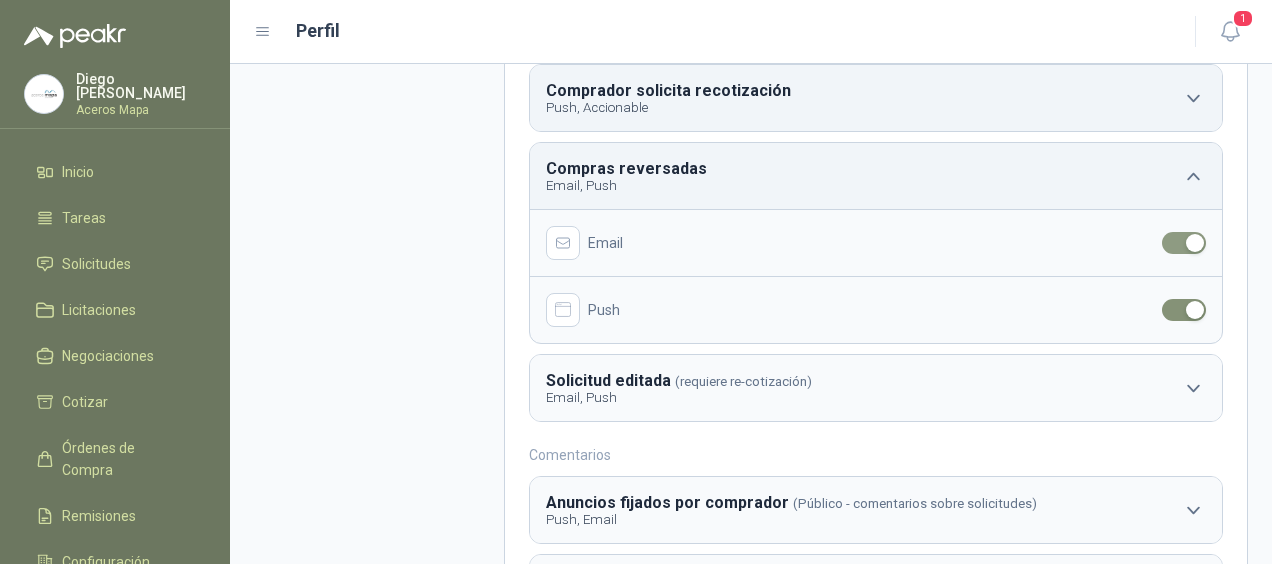 click at bounding box center (1184, 243) 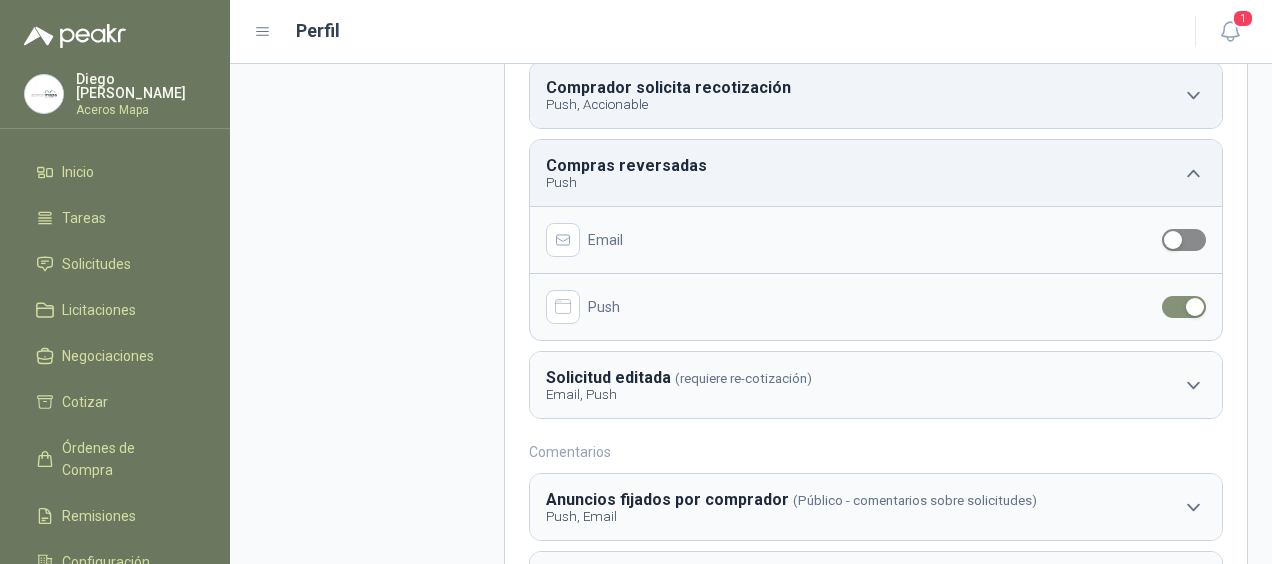 scroll, scrollTop: 406, scrollLeft: 0, axis: vertical 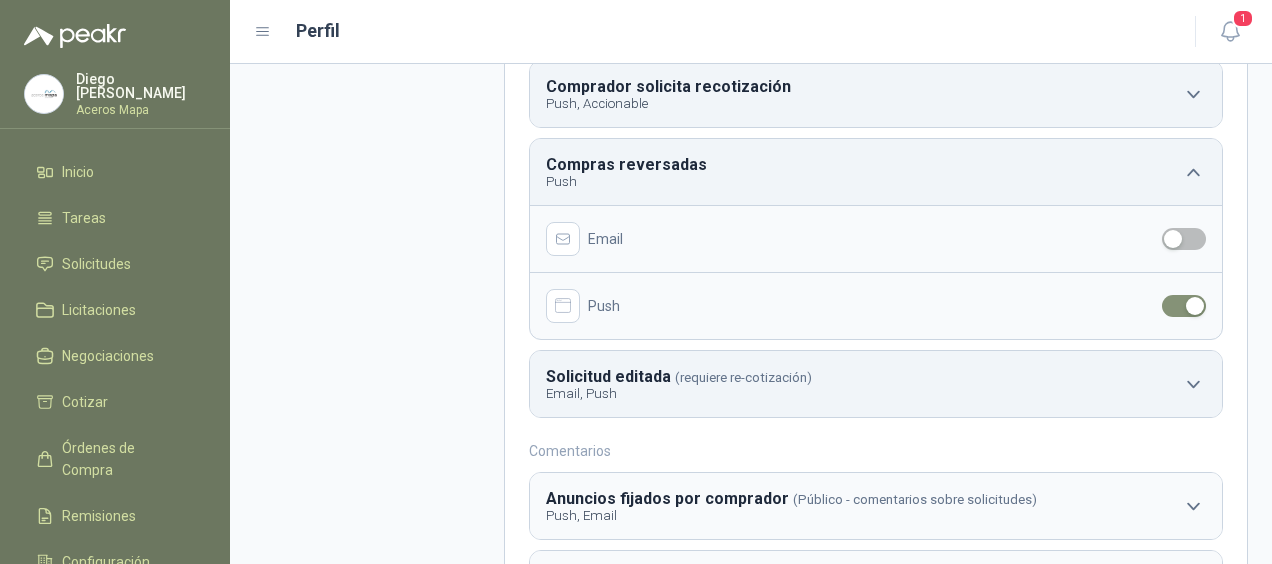 click on "Solicitud editada (requiere re-cotización) Email, Push" at bounding box center [876, 384] 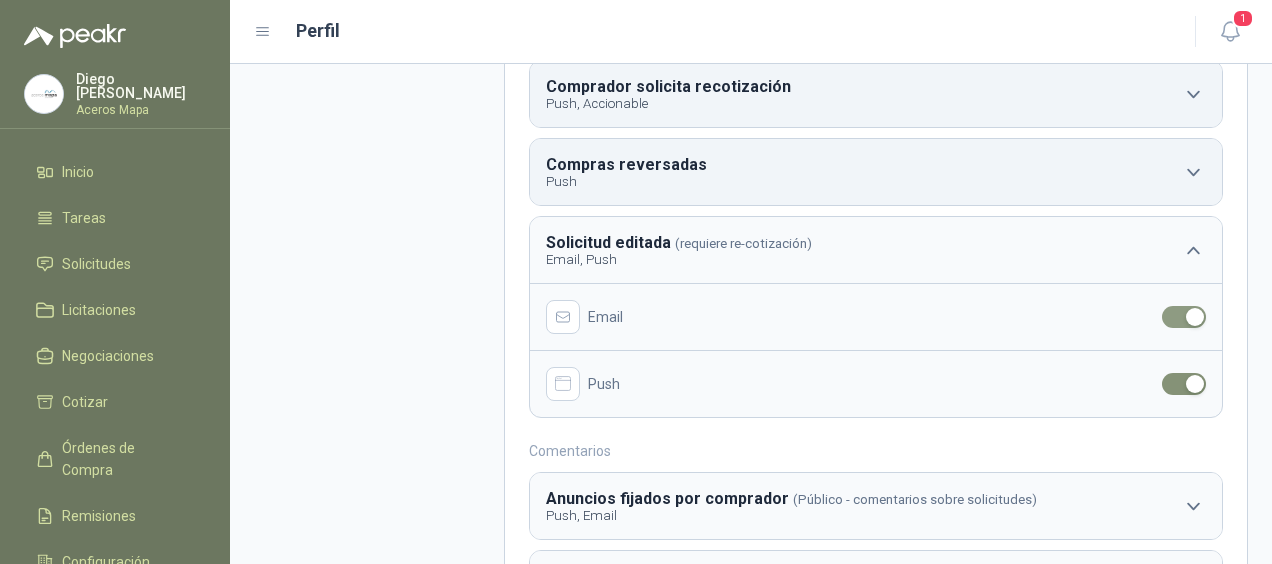 click at bounding box center [1189, 317] 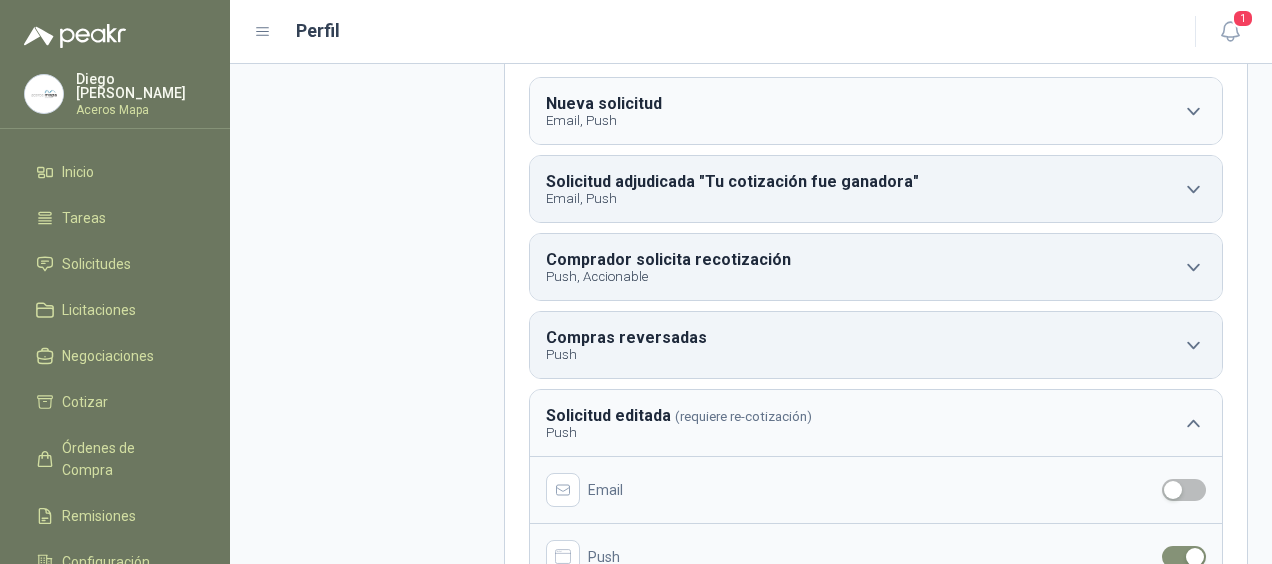 scroll, scrollTop: 223, scrollLeft: 0, axis: vertical 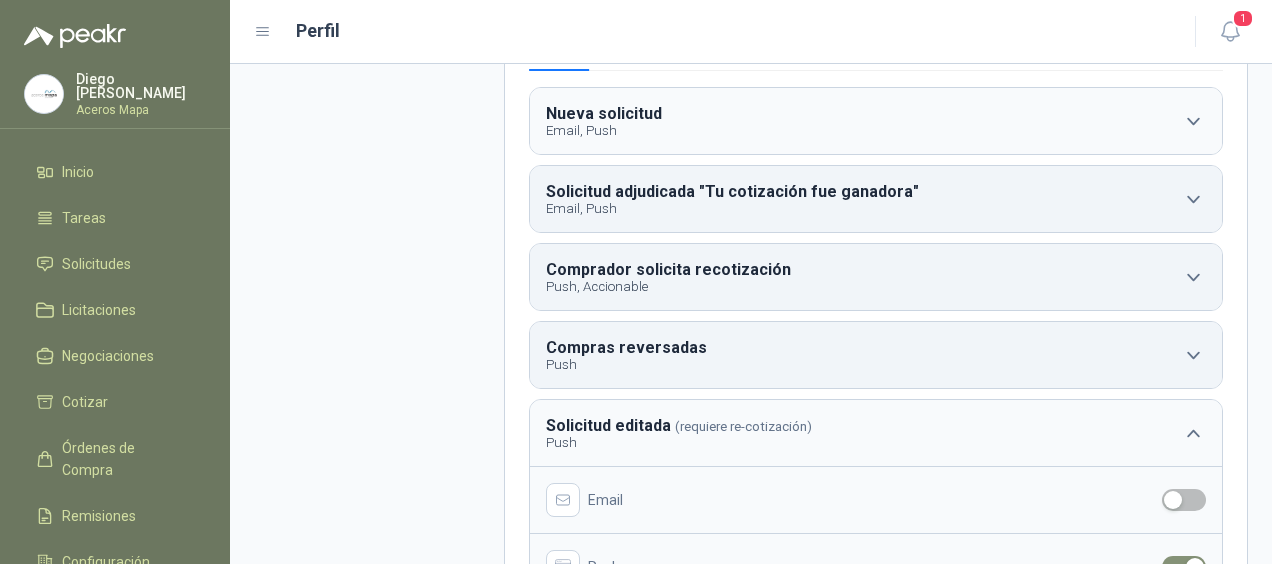 click 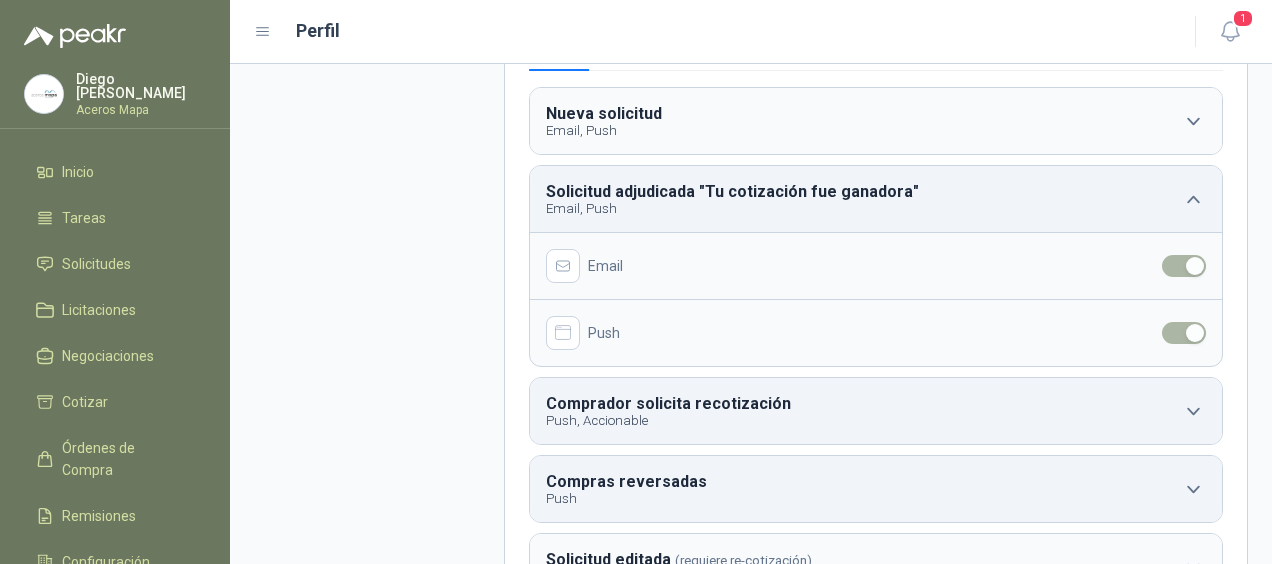 click on "Push" at bounding box center (876, 332) 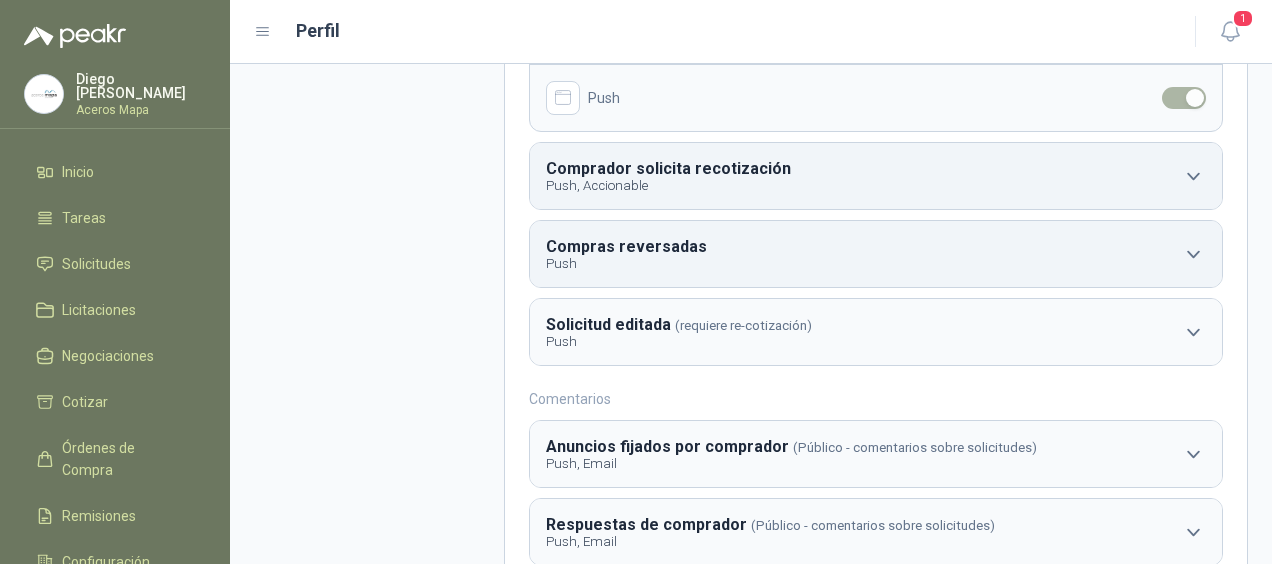 scroll, scrollTop: 589, scrollLeft: 0, axis: vertical 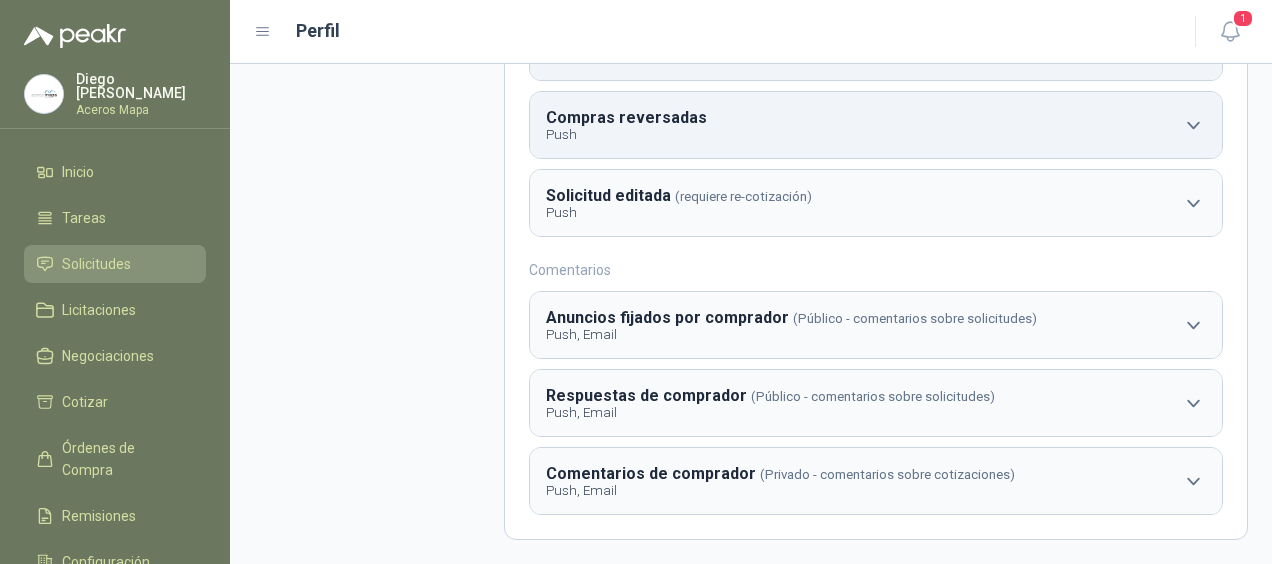 click on "Solicitudes" at bounding box center (96, 264) 